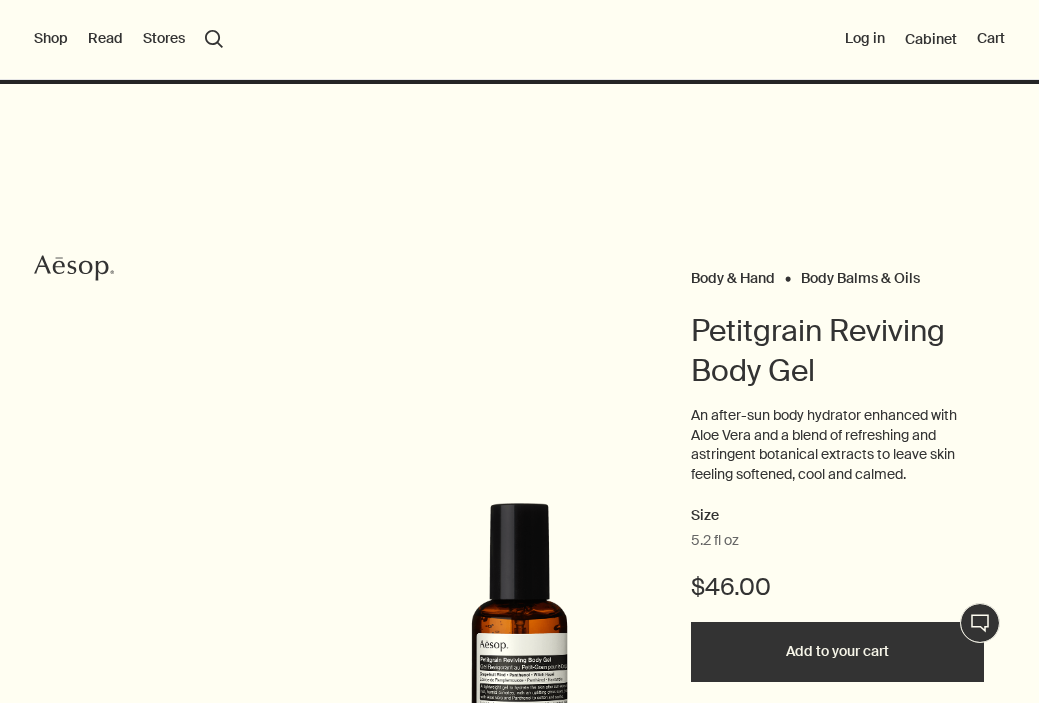 scroll, scrollTop: 0, scrollLeft: 0, axis: both 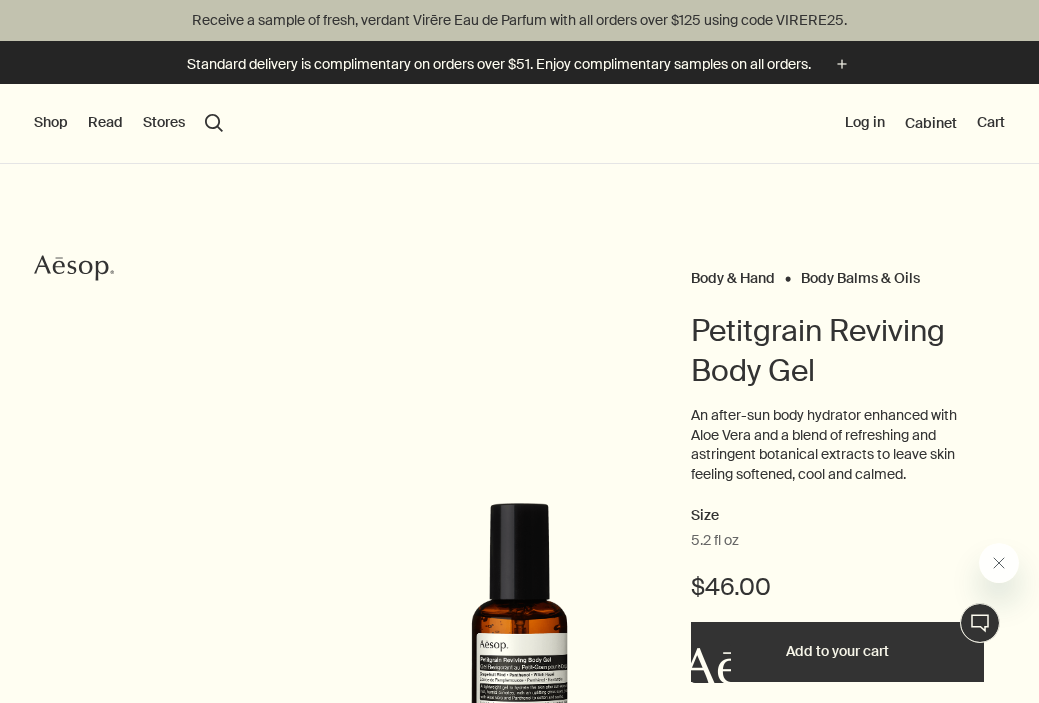 click on "Shop" at bounding box center [51, 123] 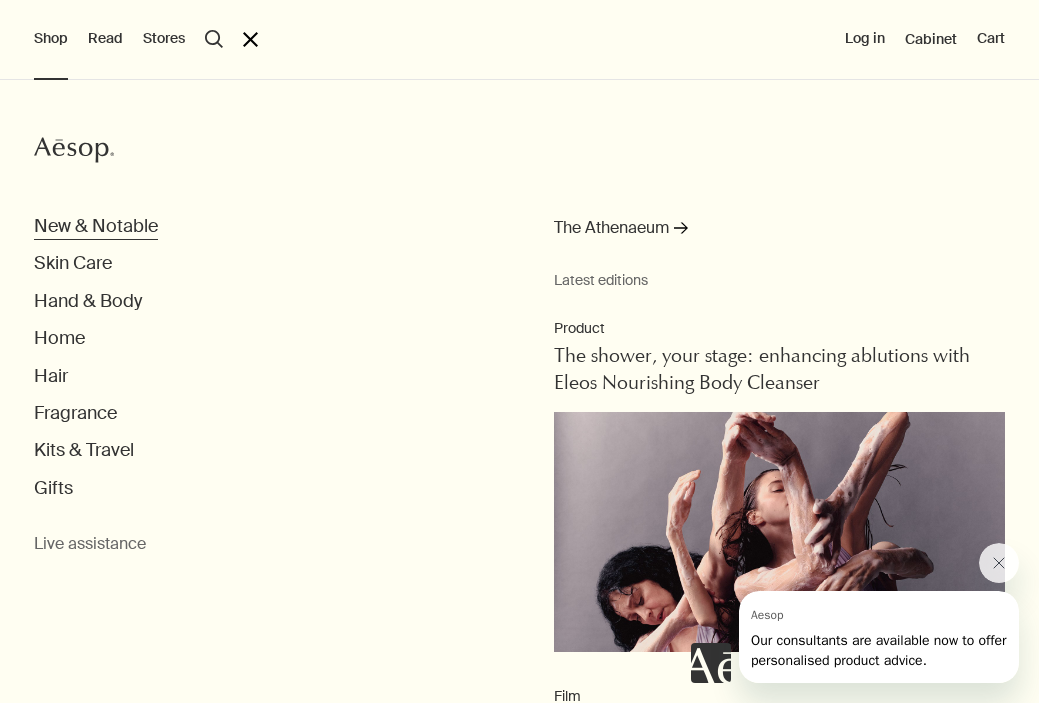 click on "New & Notable" at bounding box center (96, 226) 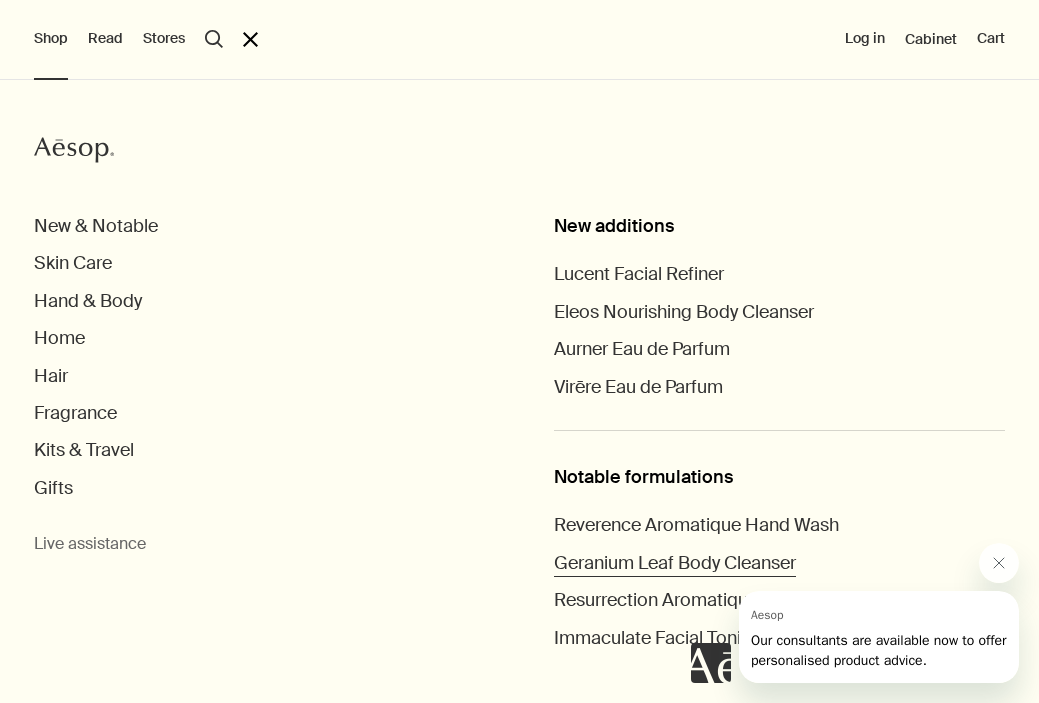 scroll, scrollTop: 78, scrollLeft: 0, axis: vertical 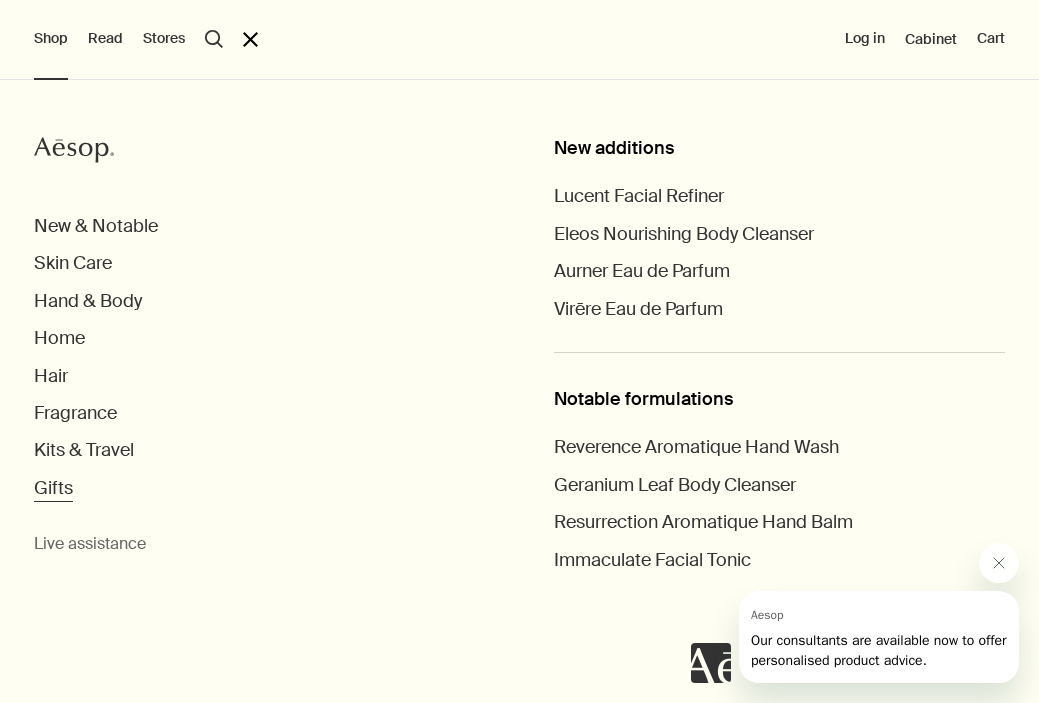click on "Gifts" at bounding box center (96, 226) 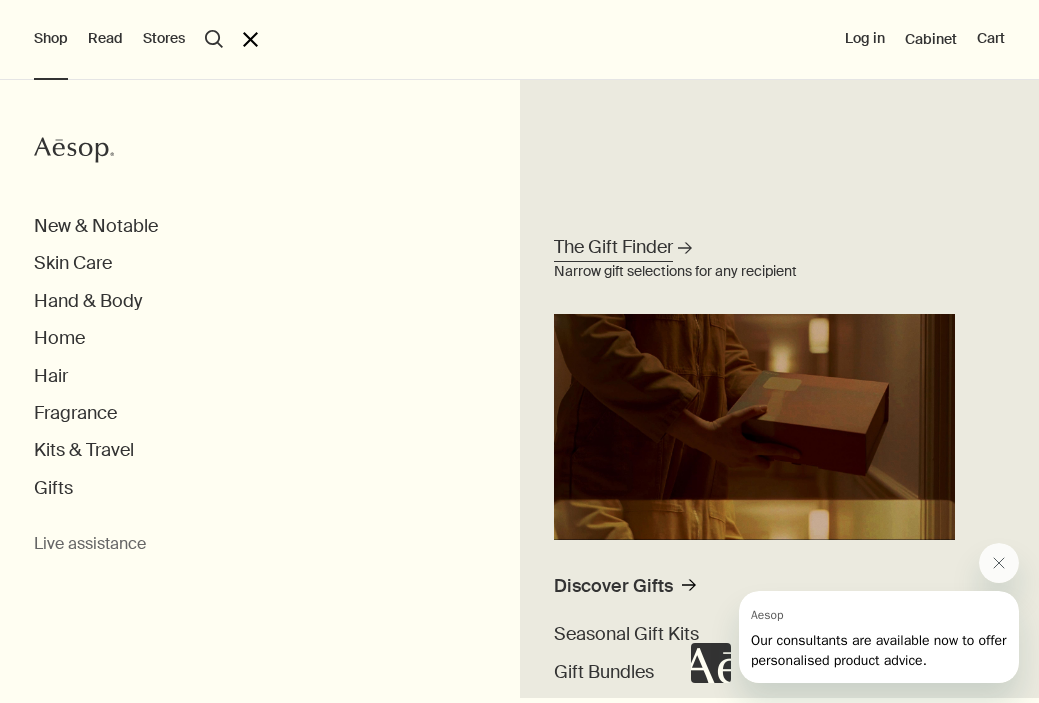 click on "The Gift Finder" at bounding box center (613, 247) 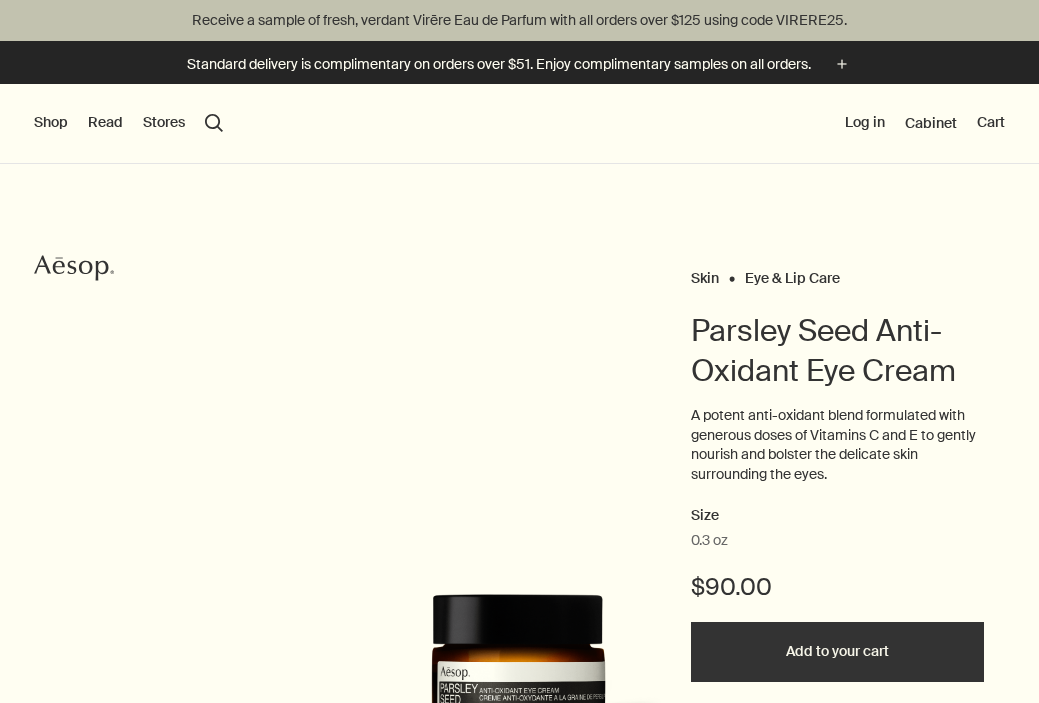 scroll, scrollTop: 0, scrollLeft: 0, axis: both 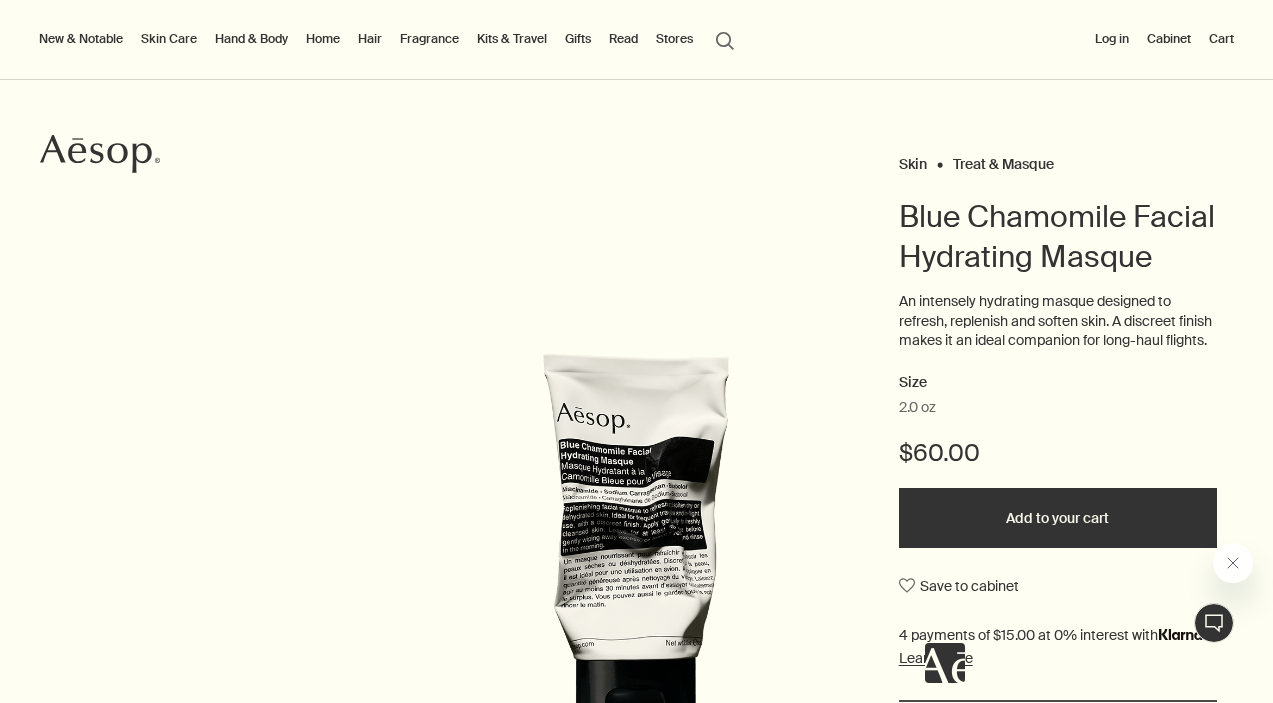 click on "Add to your cart" at bounding box center [1058, 518] 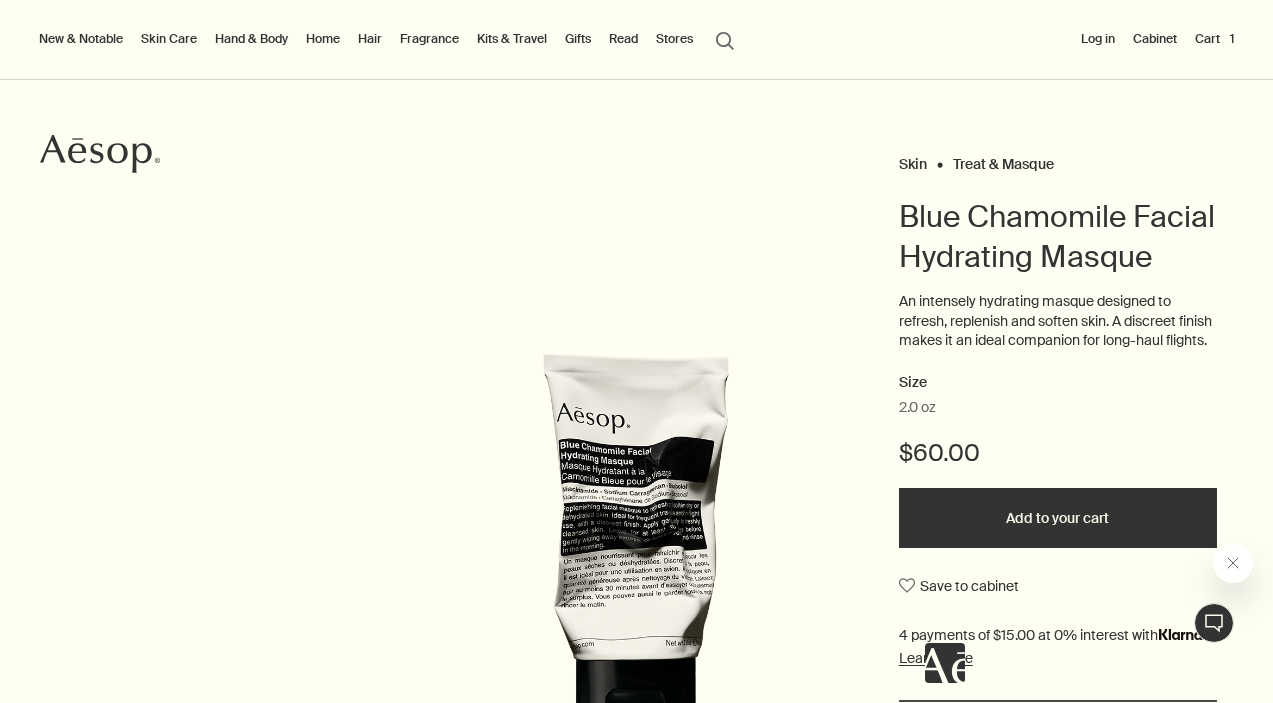 click on "Cart 1" at bounding box center (1214, 39) 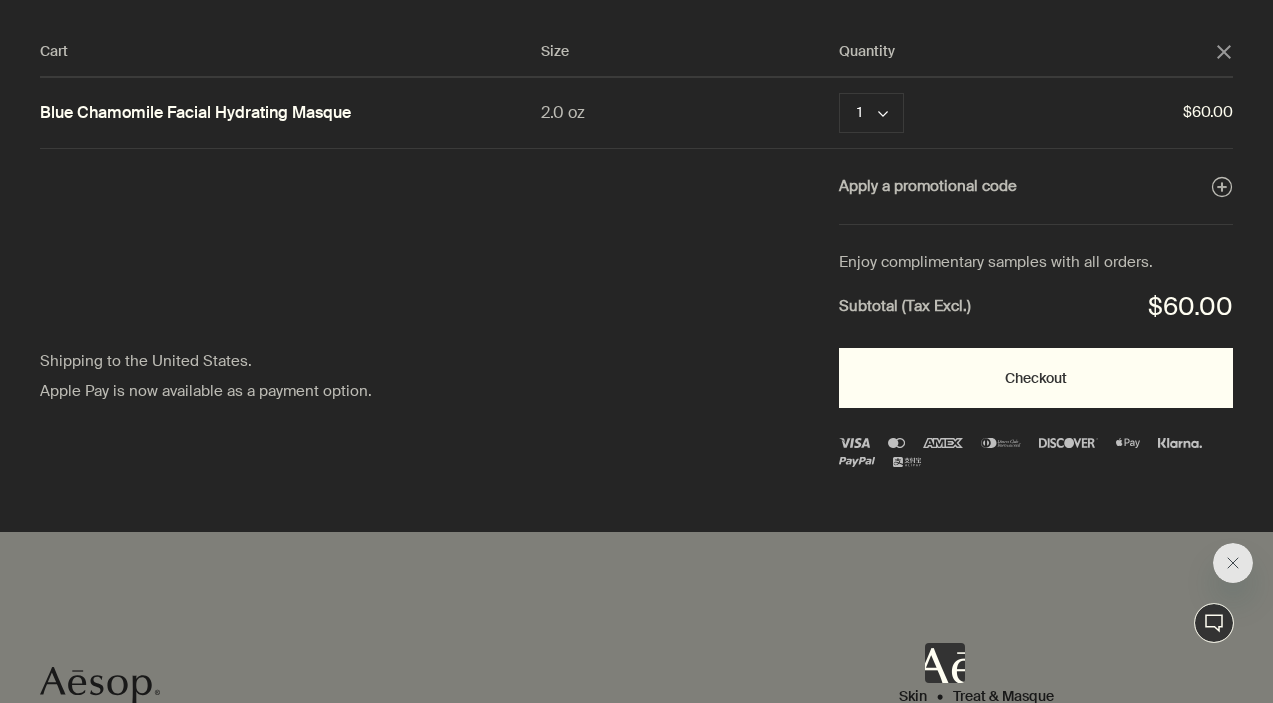 click on "Checkout" at bounding box center [1036, 378] 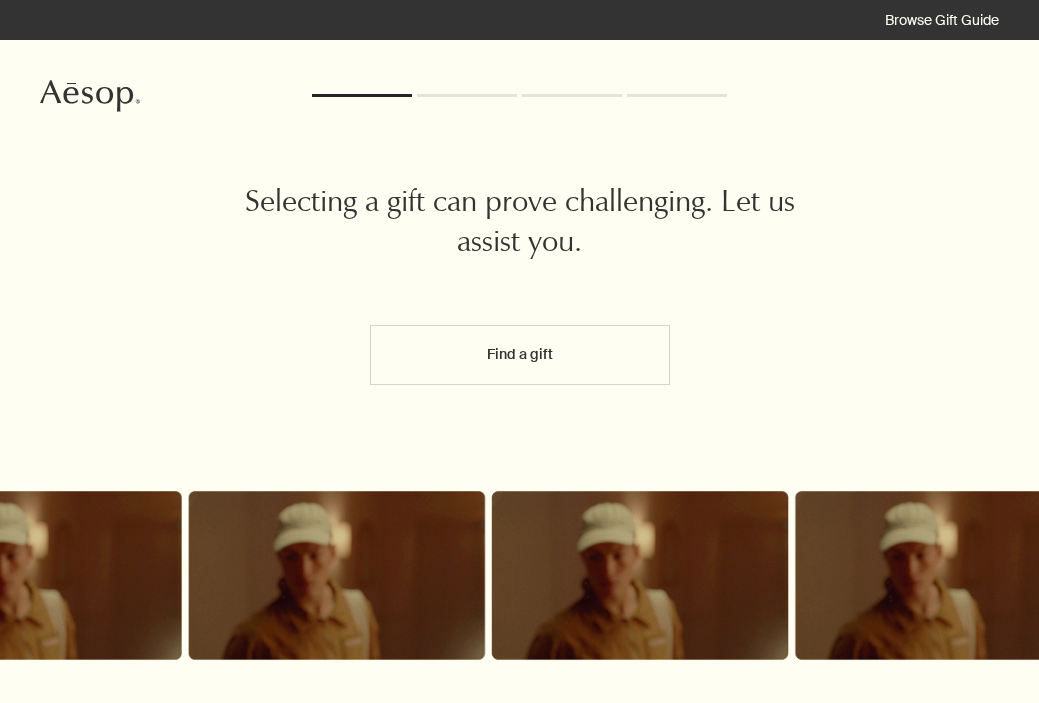 scroll, scrollTop: 0, scrollLeft: 0, axis: both 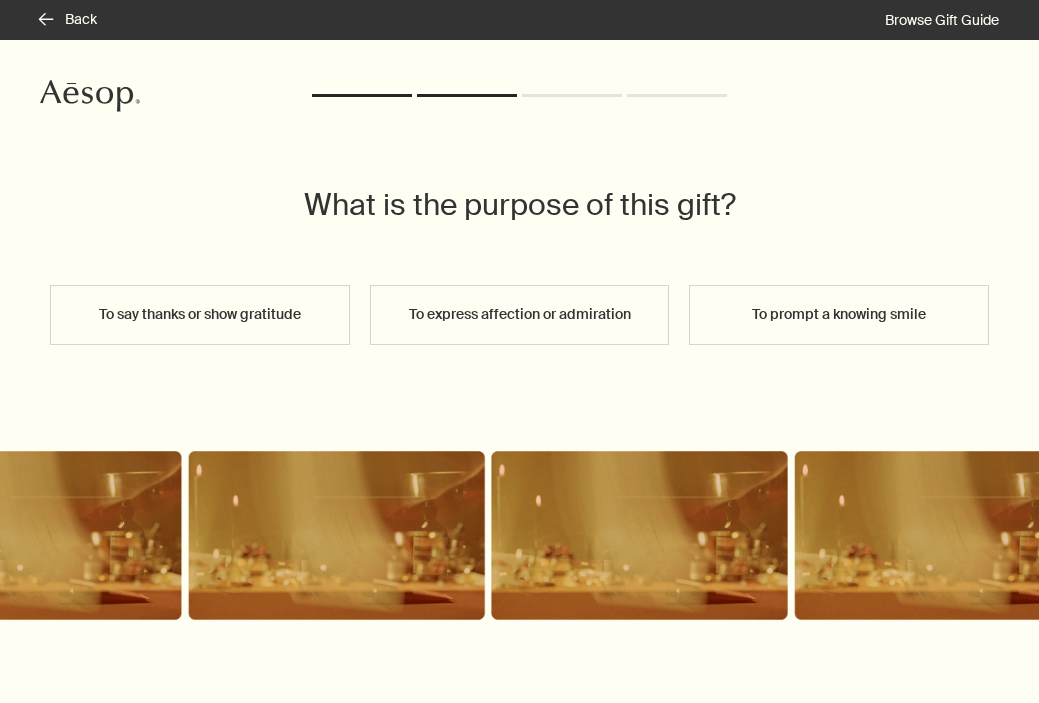 click on "To express affection or admiration" at bounding box center (520, 315) 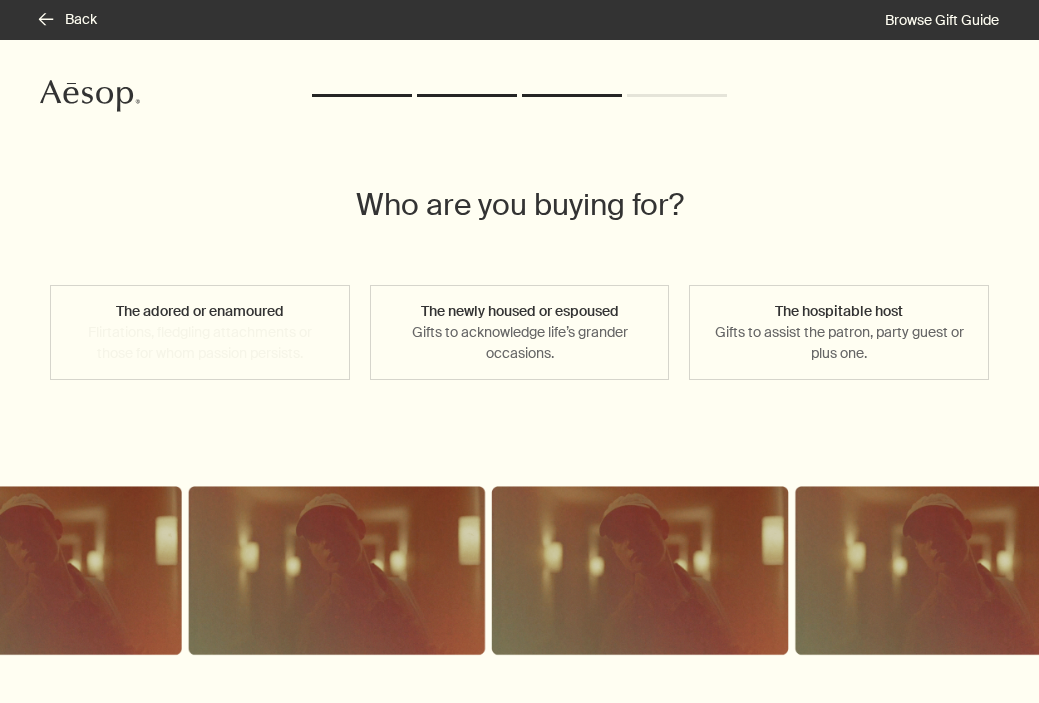 click on "The adored or enamoured Flirtations, fledgling attachments or those for whom passion persists." at bounding box center [200, 332] 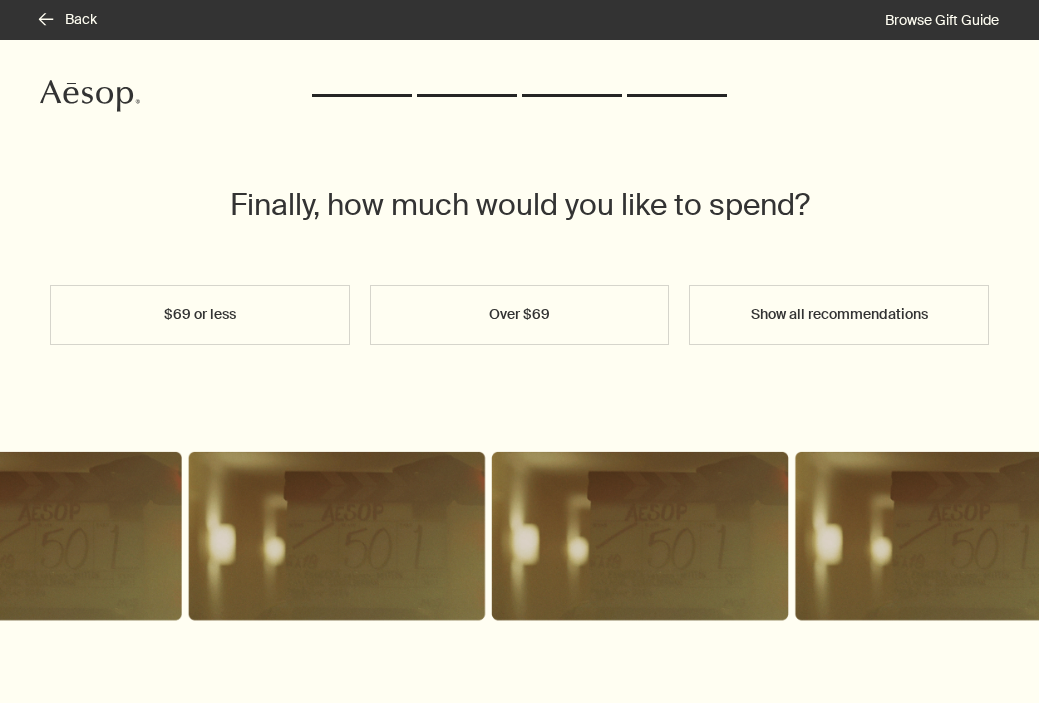 click on "Show all recommendations" at bounding box center [839, 315] 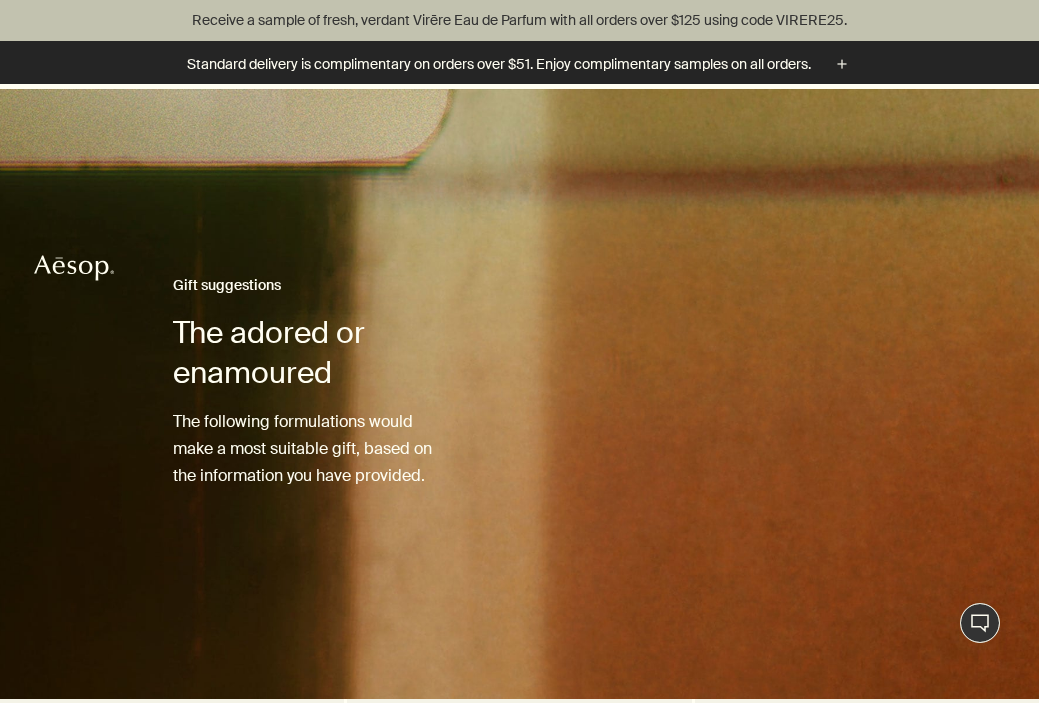 scroll, scrollTop: 705, scrollLeft: 0, axis: vertical 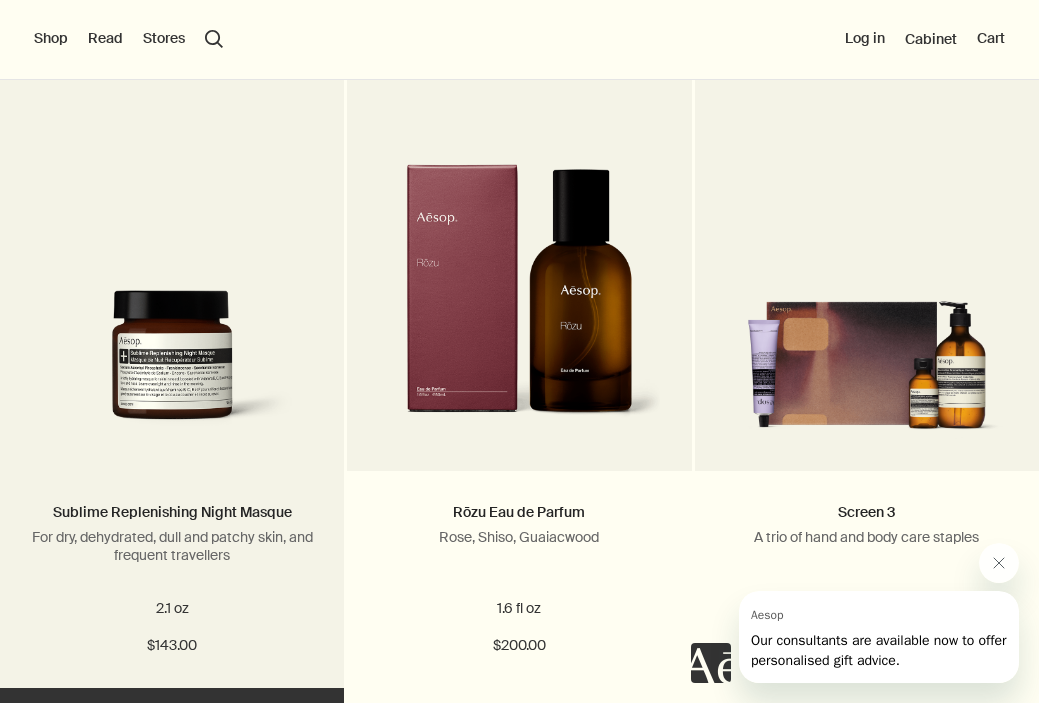click at bounding box center [172, 365] 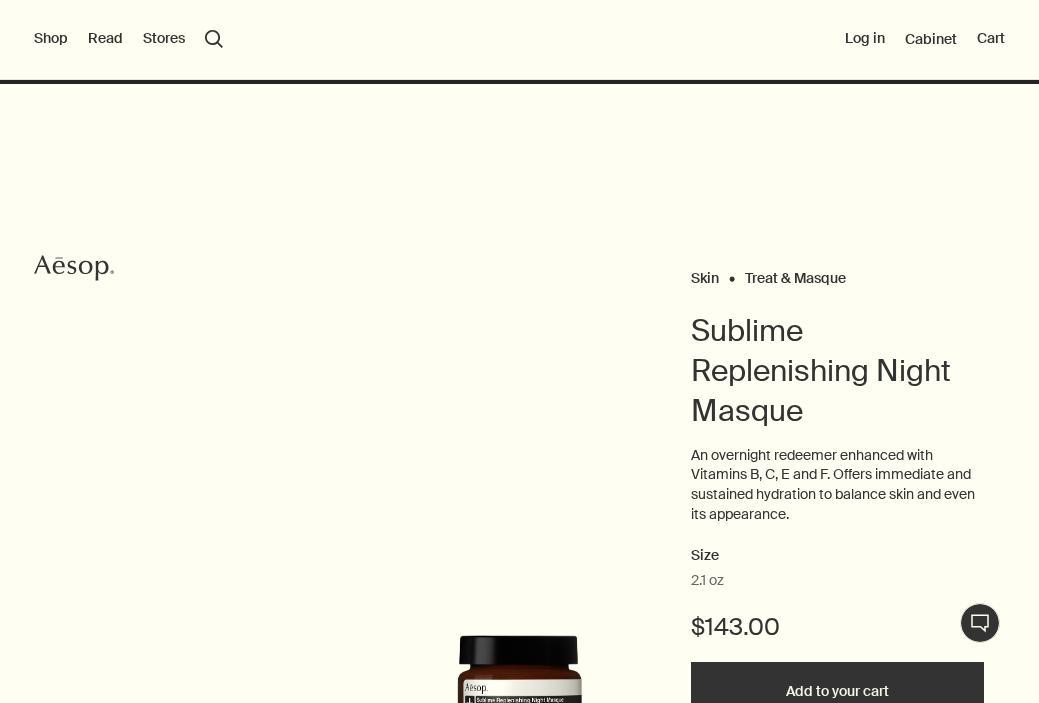 scroll, scrollTop: 0, scrollLeft: 0, axis: both 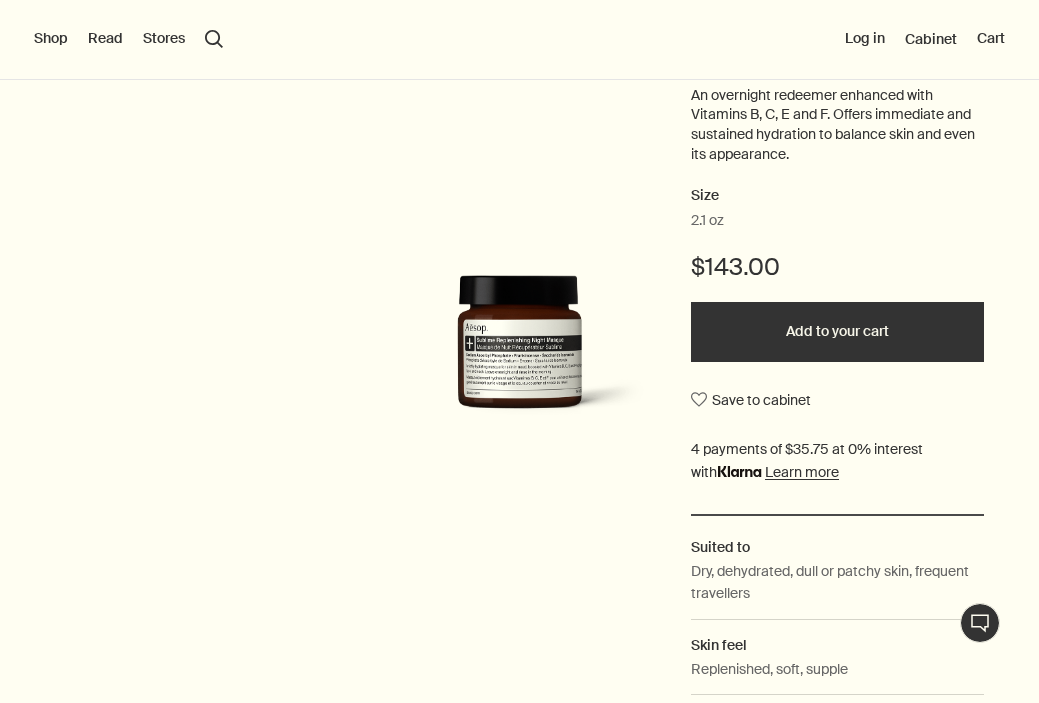 click at bounding box center [519, 352] 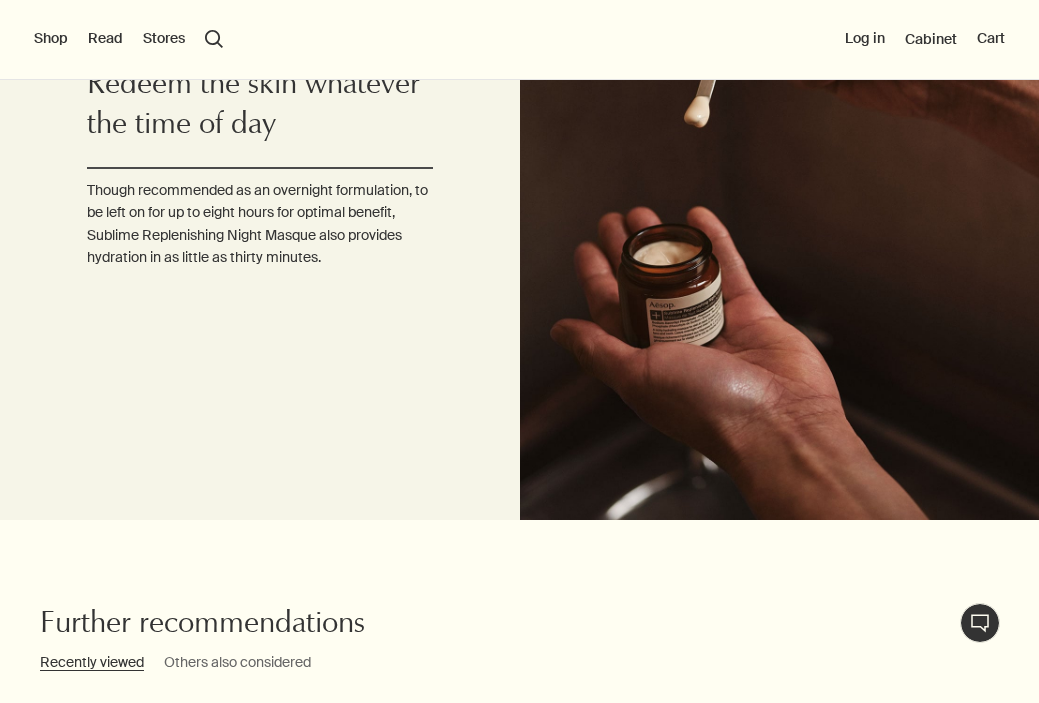 scroll, scrollTop: 2376, scrollLeft: 0, axis: vertical 